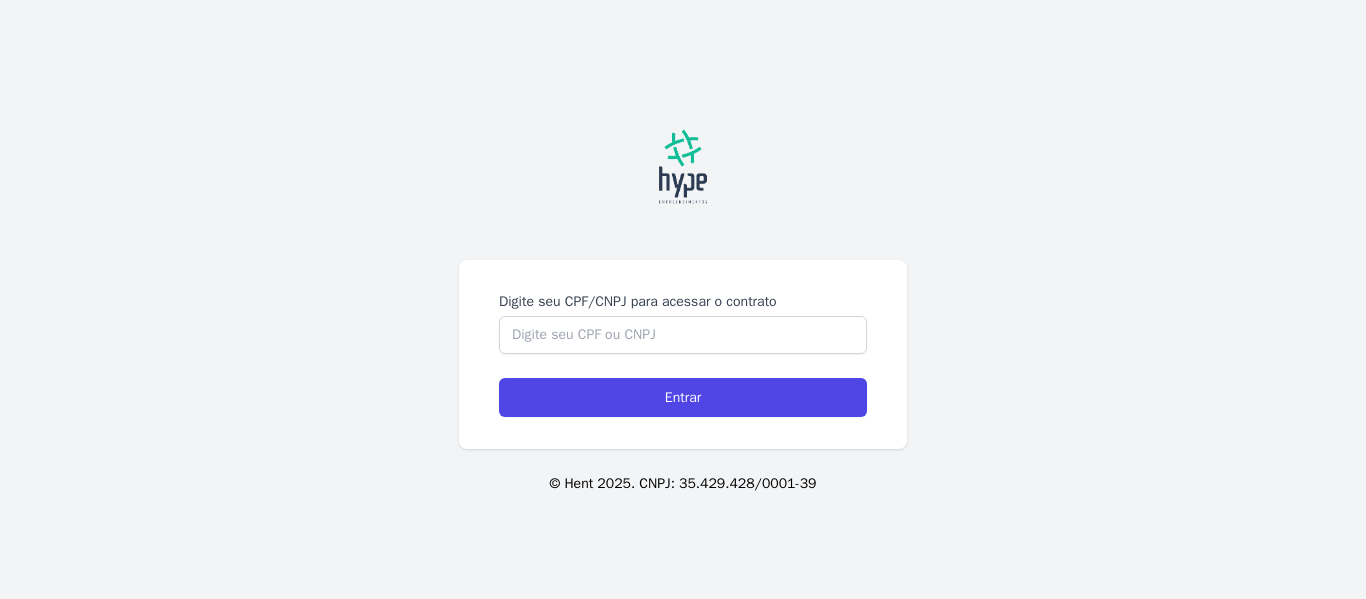 scroll, scrollTop: 0, scrollLeft: 0, axis: both 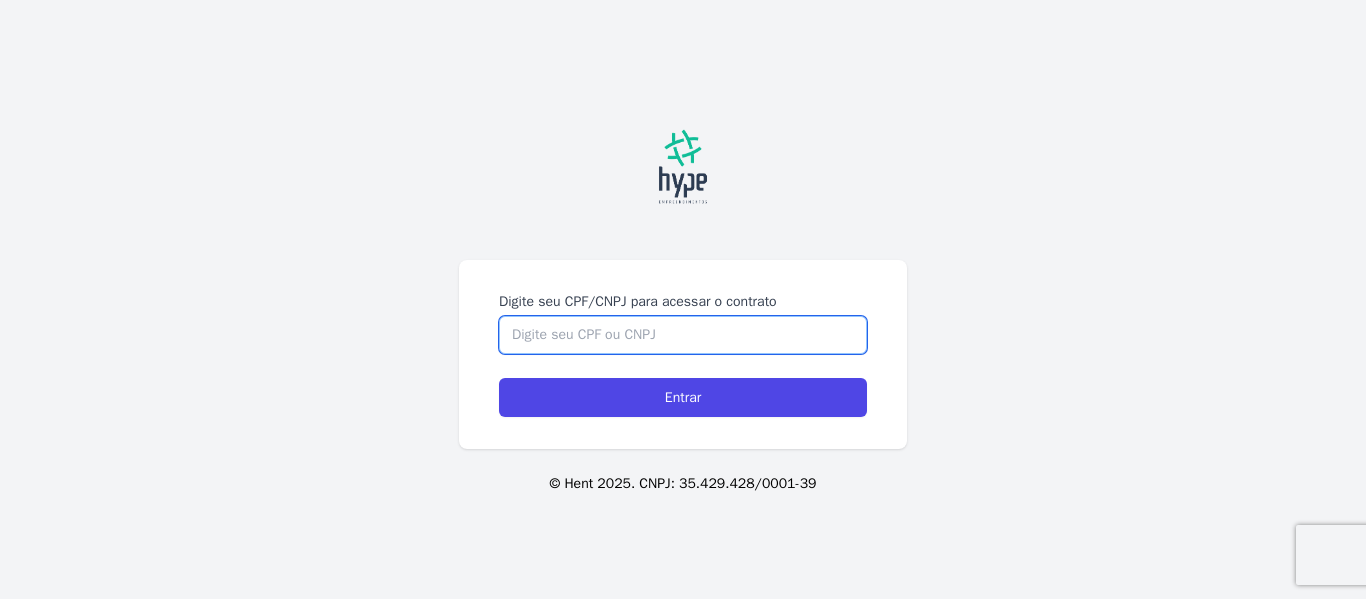 click on "Digite seu CPF/CNPJ para acessar o contrato" at bounding box center [683, 335] 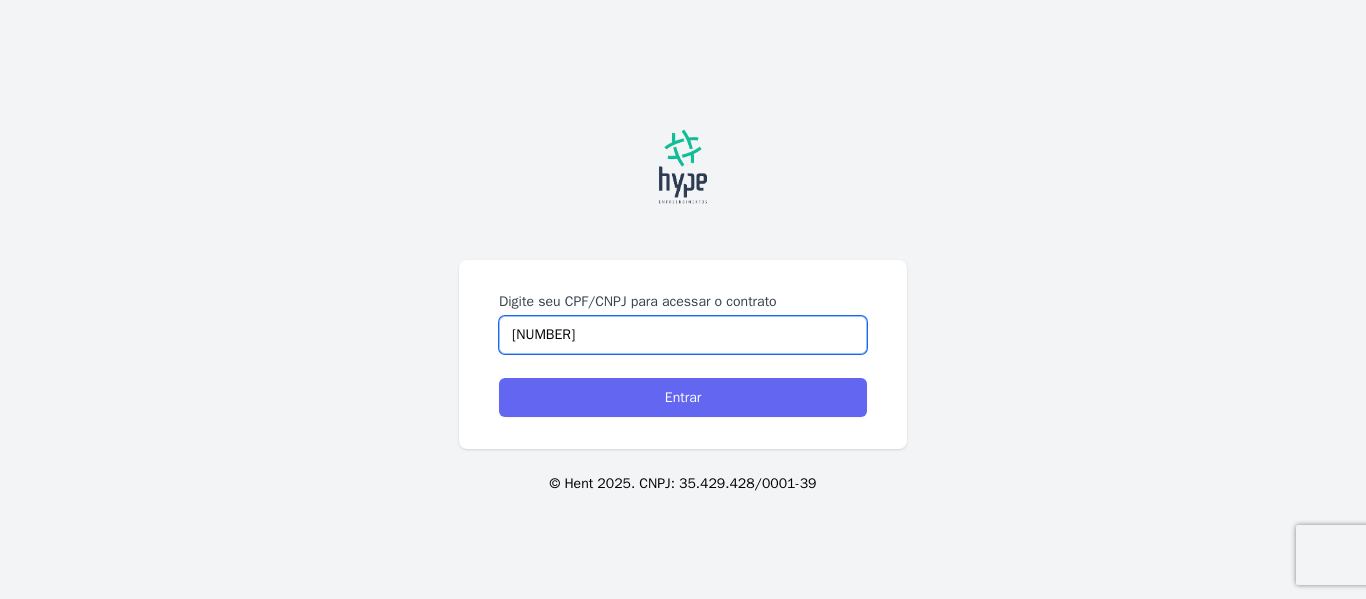 type on "[NUMBER]" 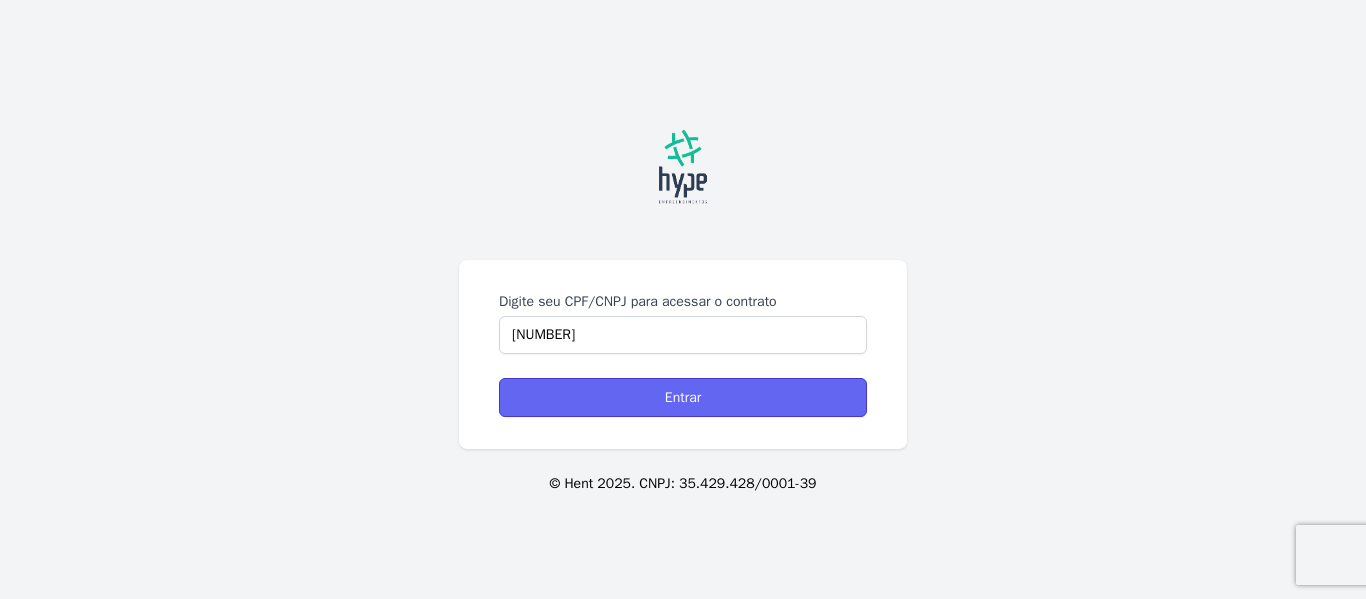 click on "Entrar" at bounding box center (683, 397) 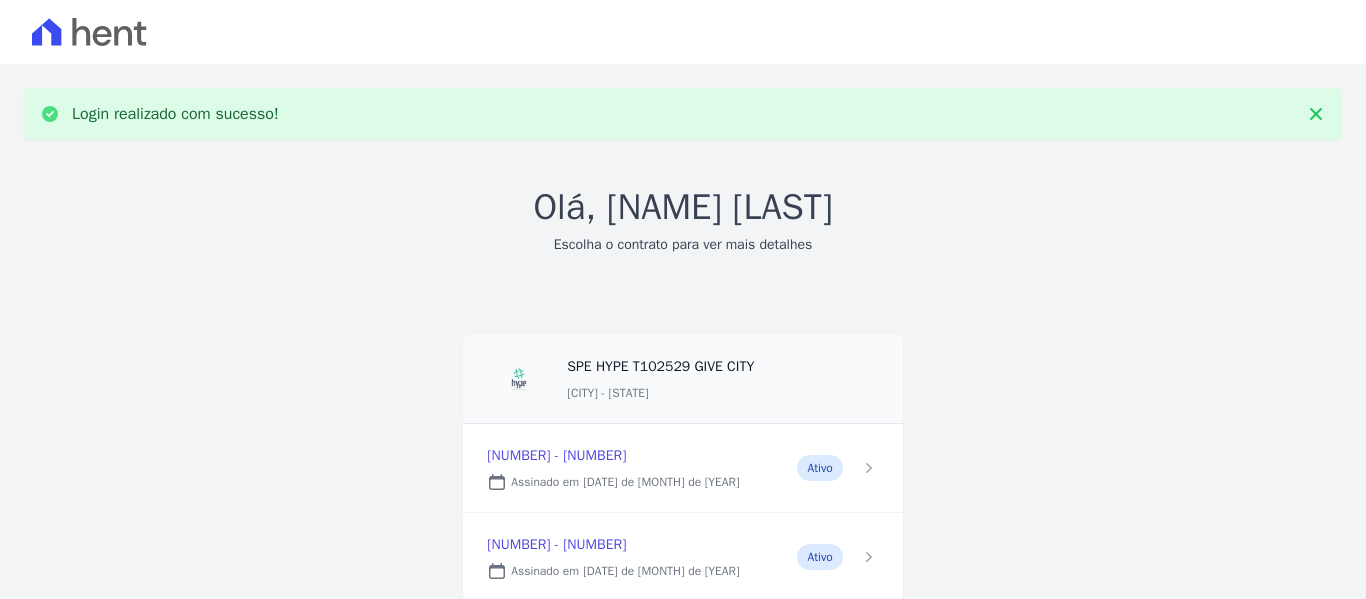 scroll, scrollTop: 0, scrollLeft: 0, axis: both 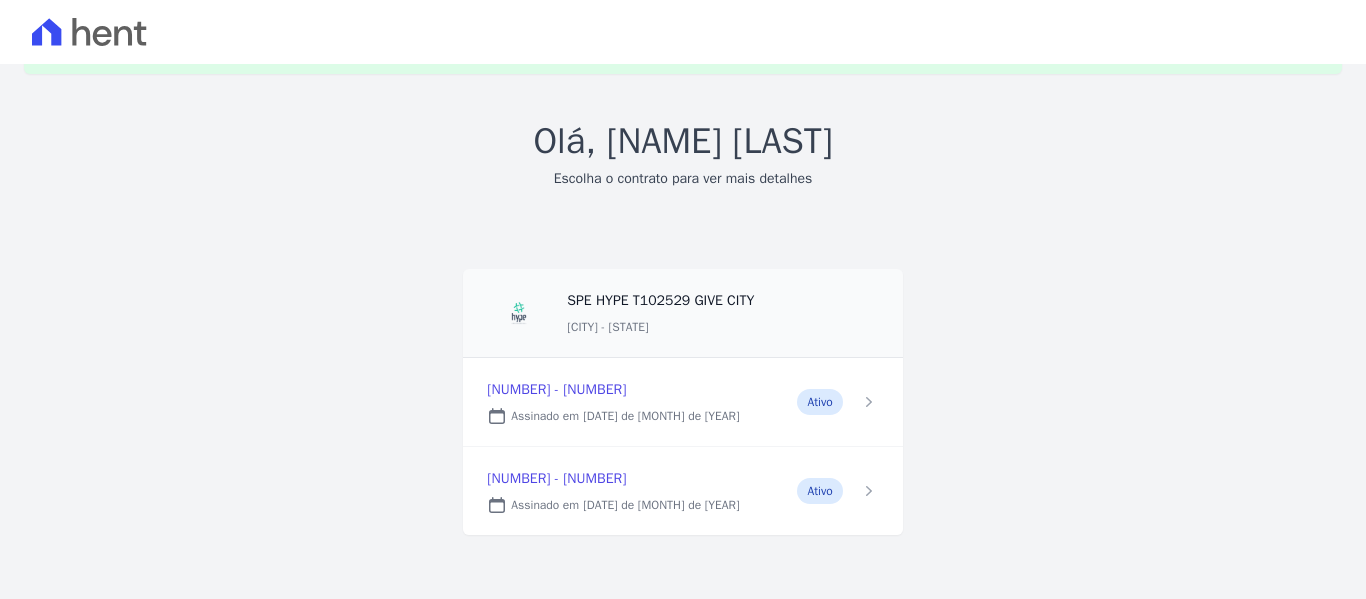 click at bounding box center (682, 402) 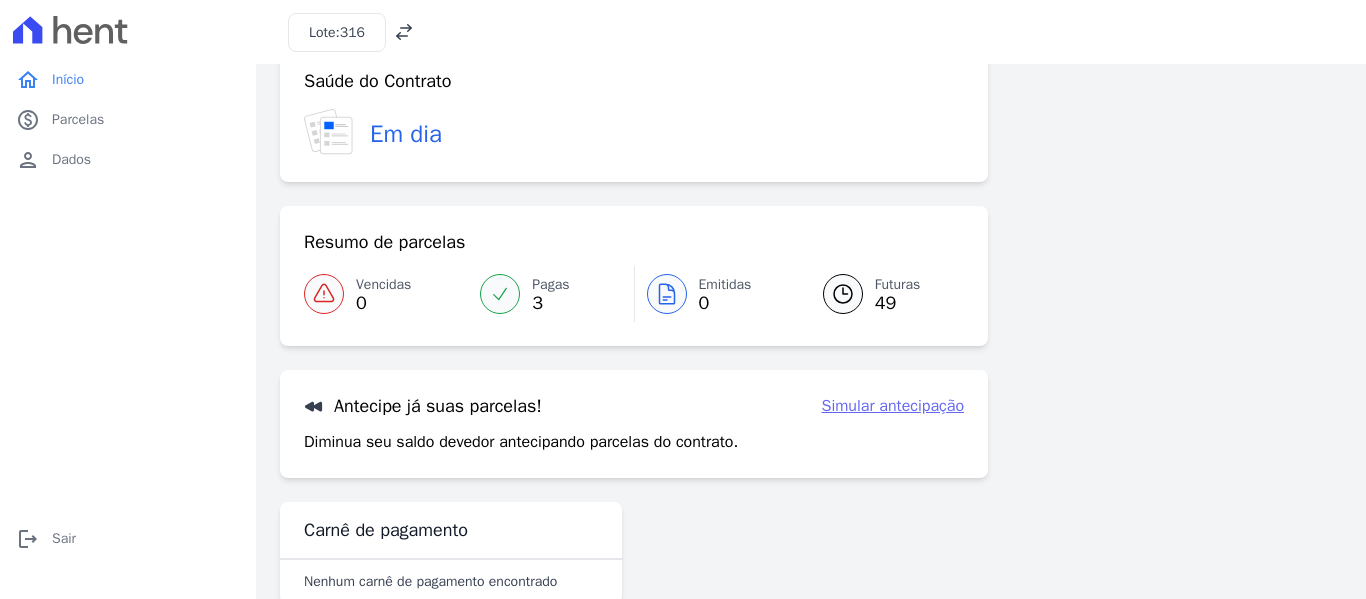 scroll, scrollTop: 0, scrollLeft: 0, axis: both 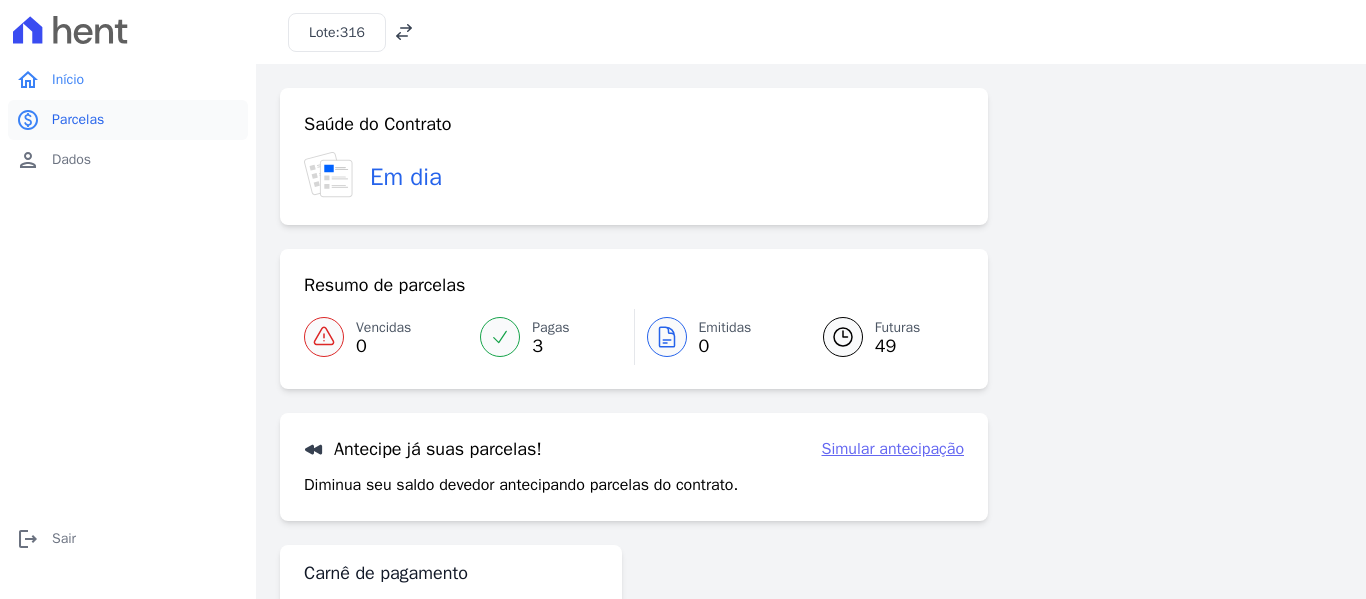click on "Parcelas" at bounding box center (78, 120) 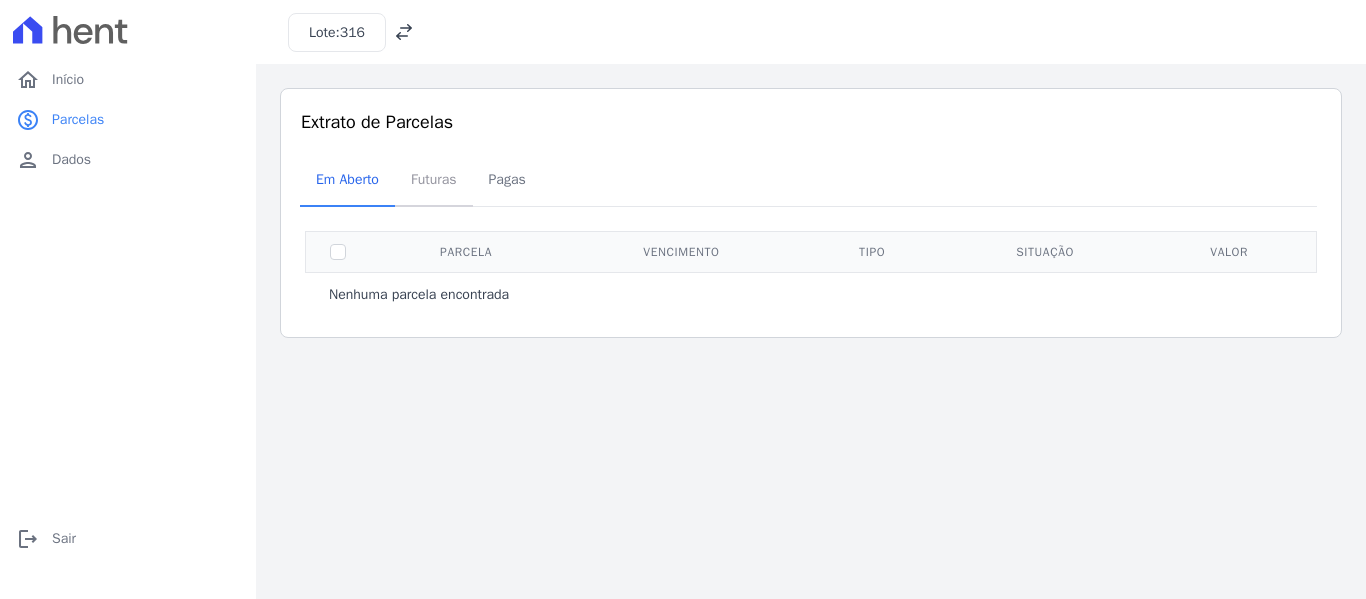 click on "Futuras" at bounding box center [434, 179] 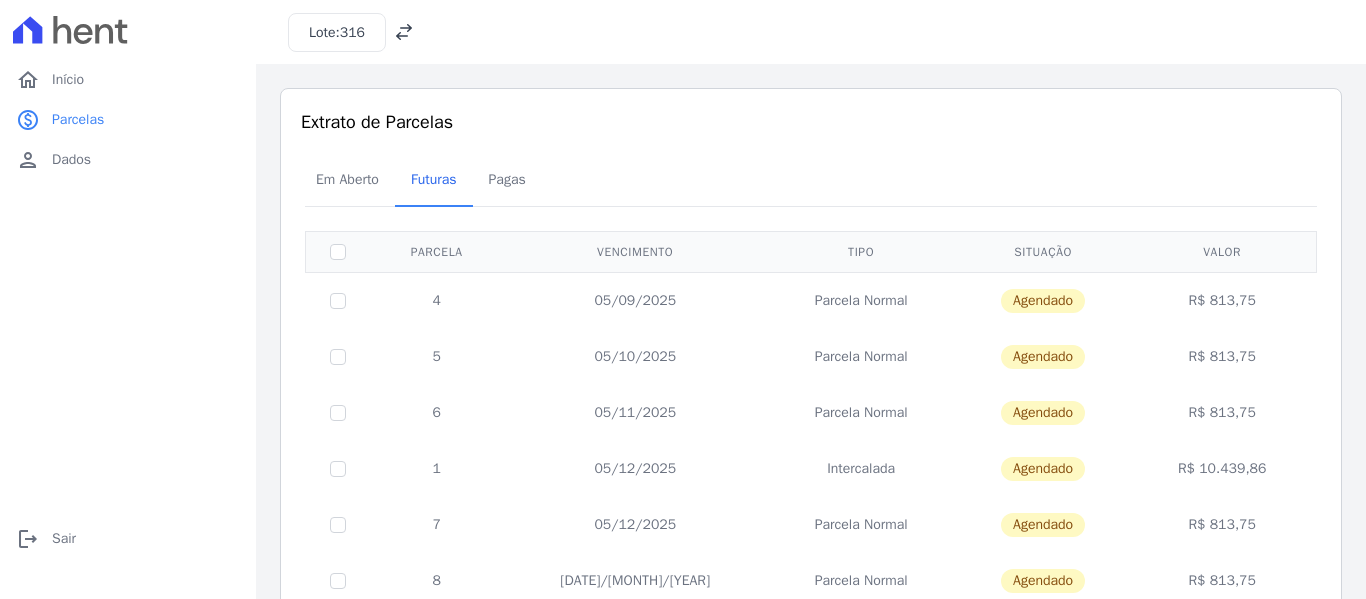 click on "Pagas" at bounding box center (507, 179) 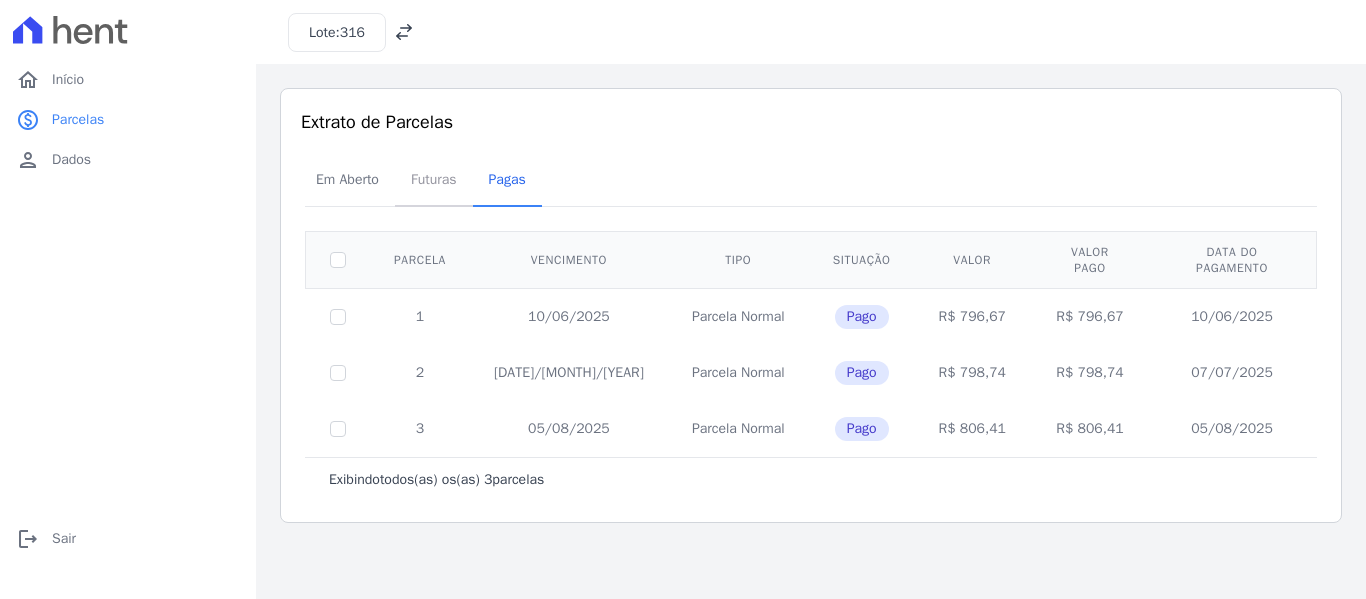 click on "Futuras" at bounding box center [434, 179] 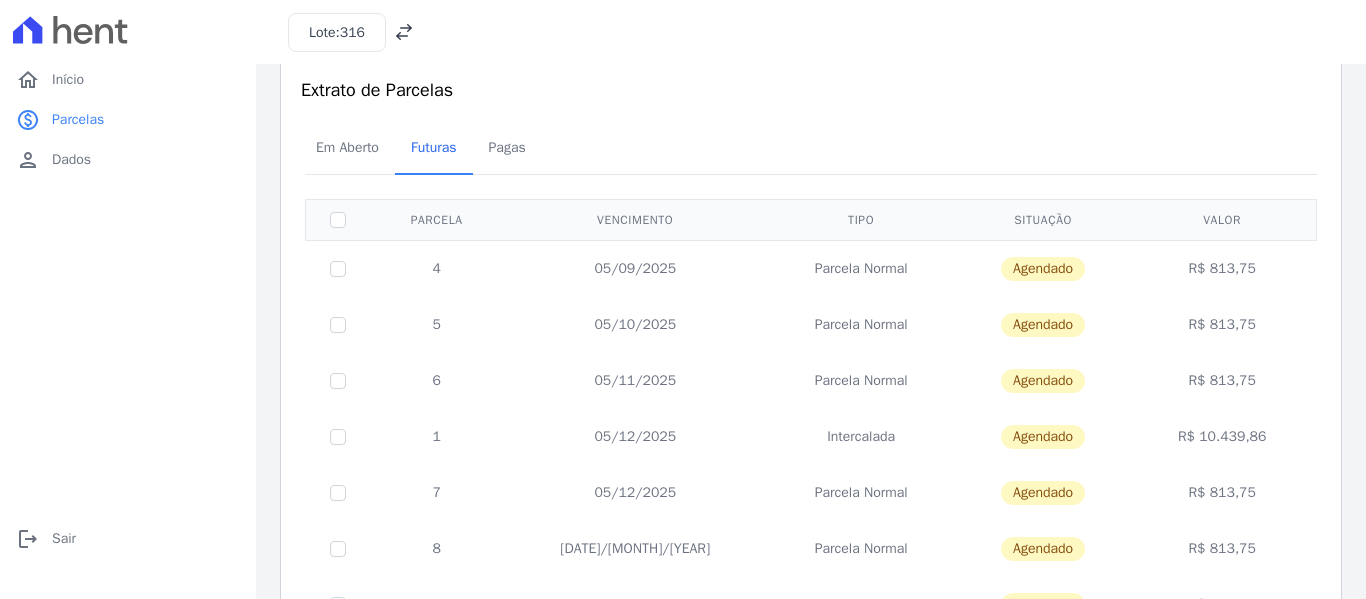 scroll, scrollTop: 10, scrollLeft: 0, axis: vertical 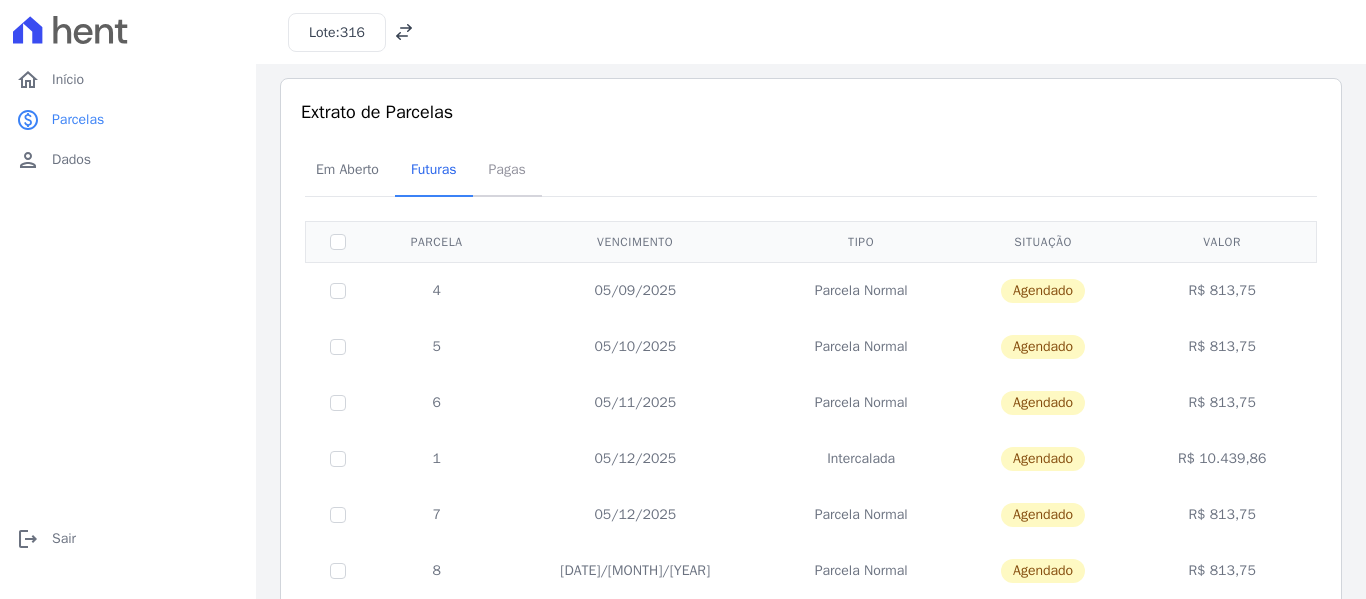 click on "Pagas" at bounding box center [507, 169] 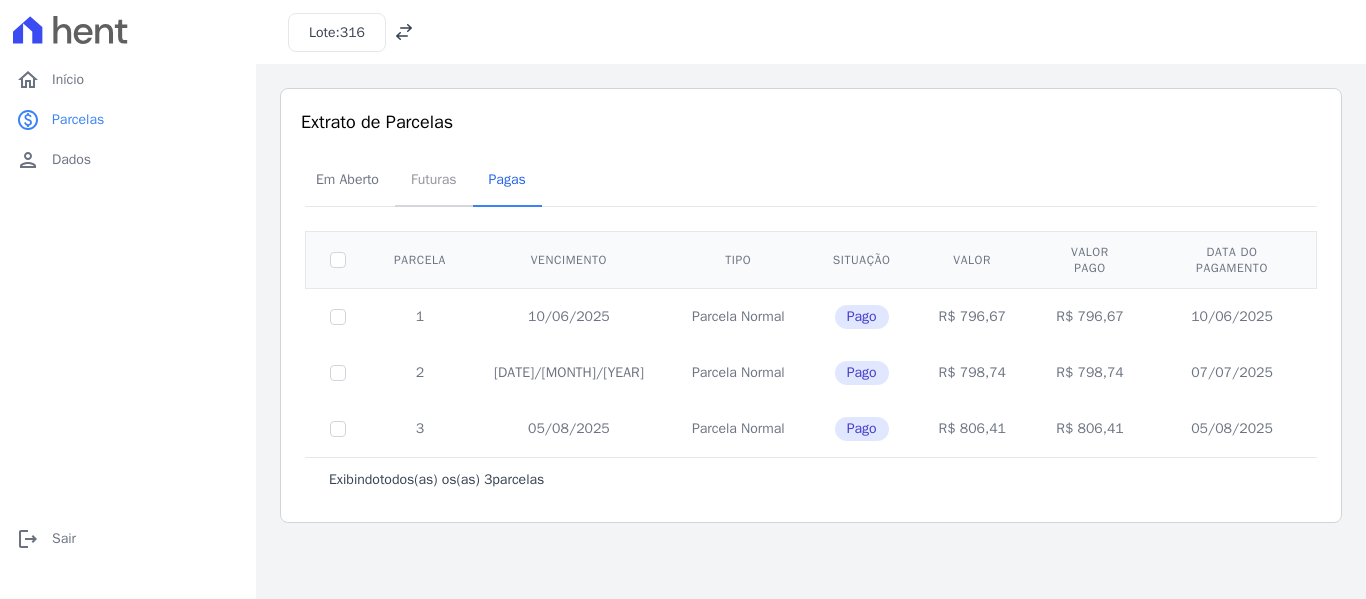 click on "Futuras" at bounding box center [434, 179] 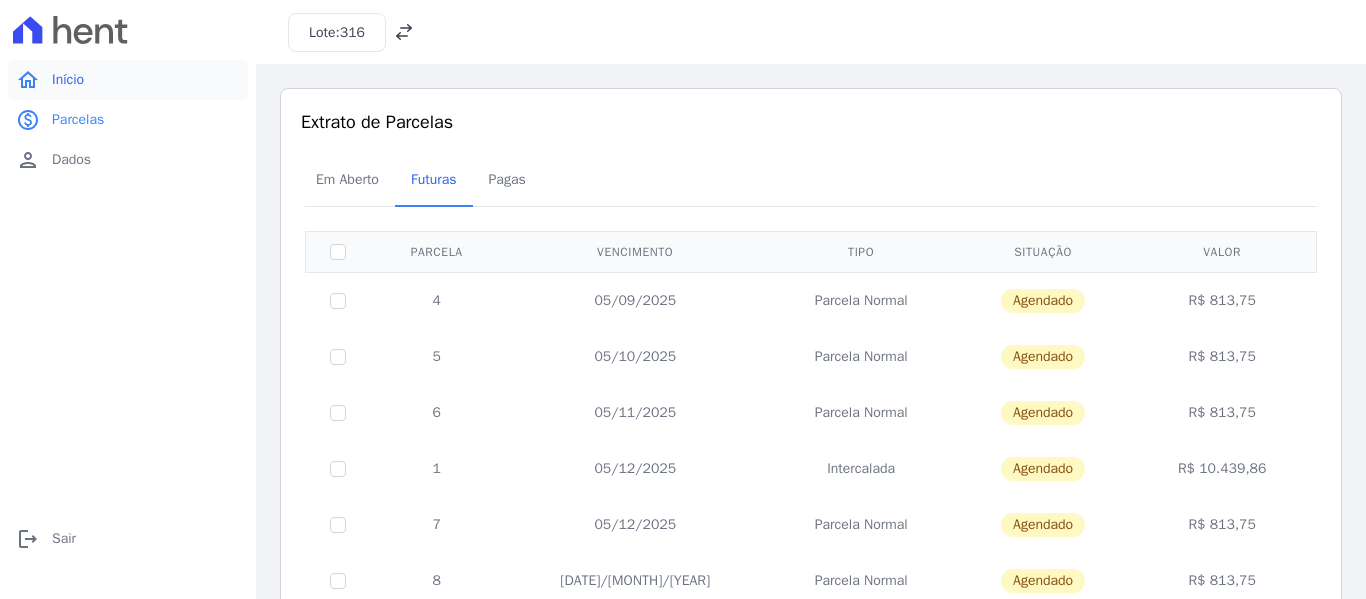click on "Início" at bounding box center (68, 80) 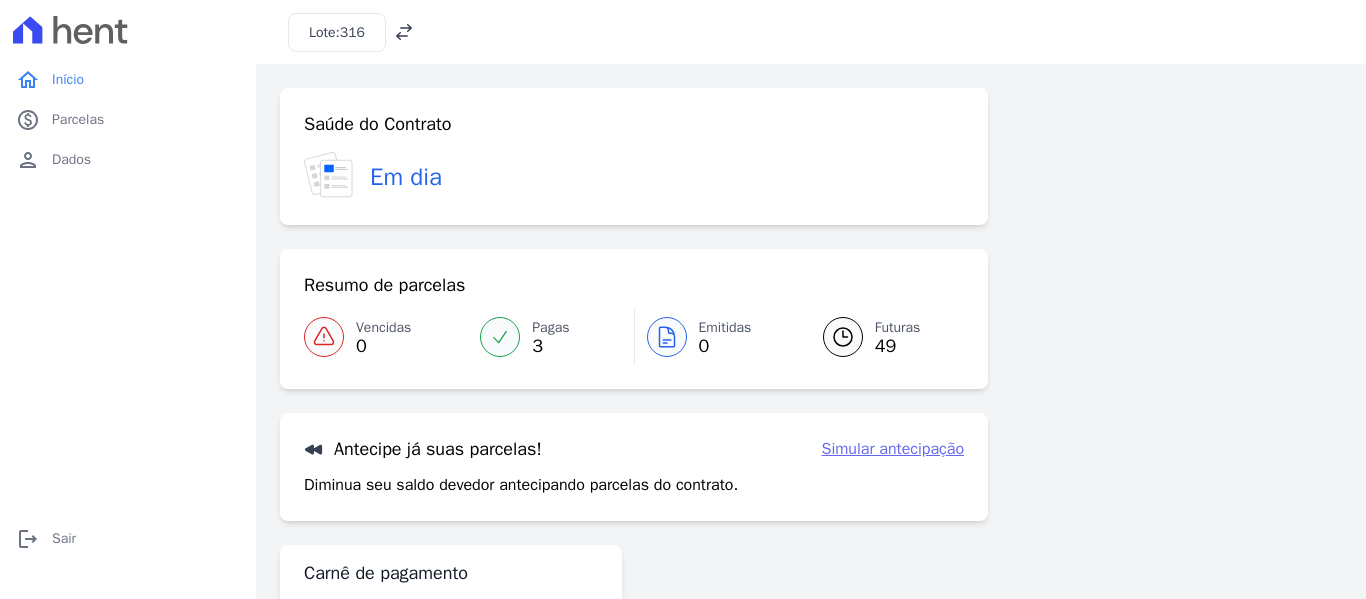 click 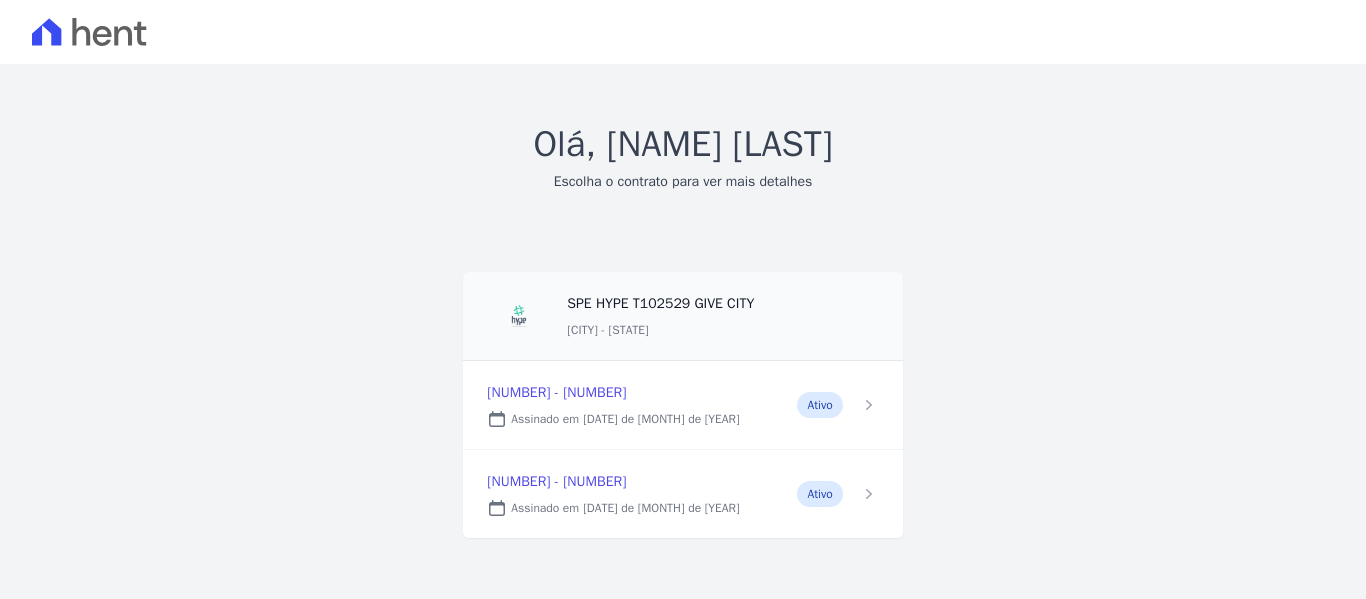 scroll, scrollTop: 14, scrollLeft: 0, axis: vertical 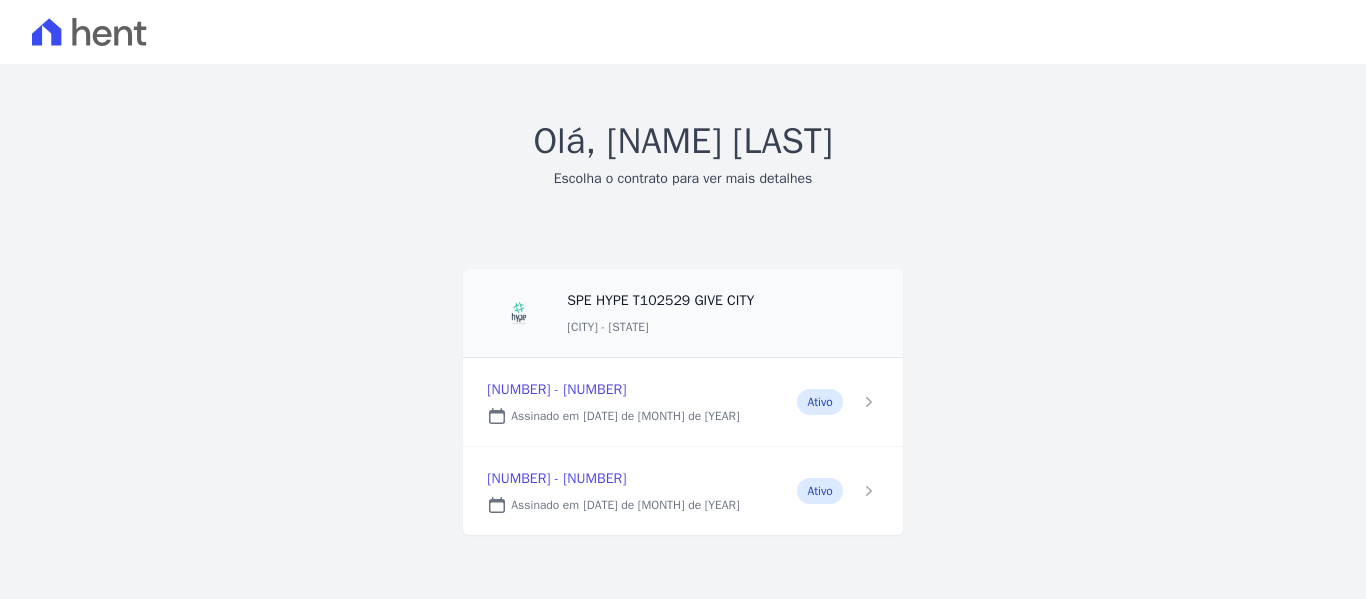 click at bounding box center [682, 491] 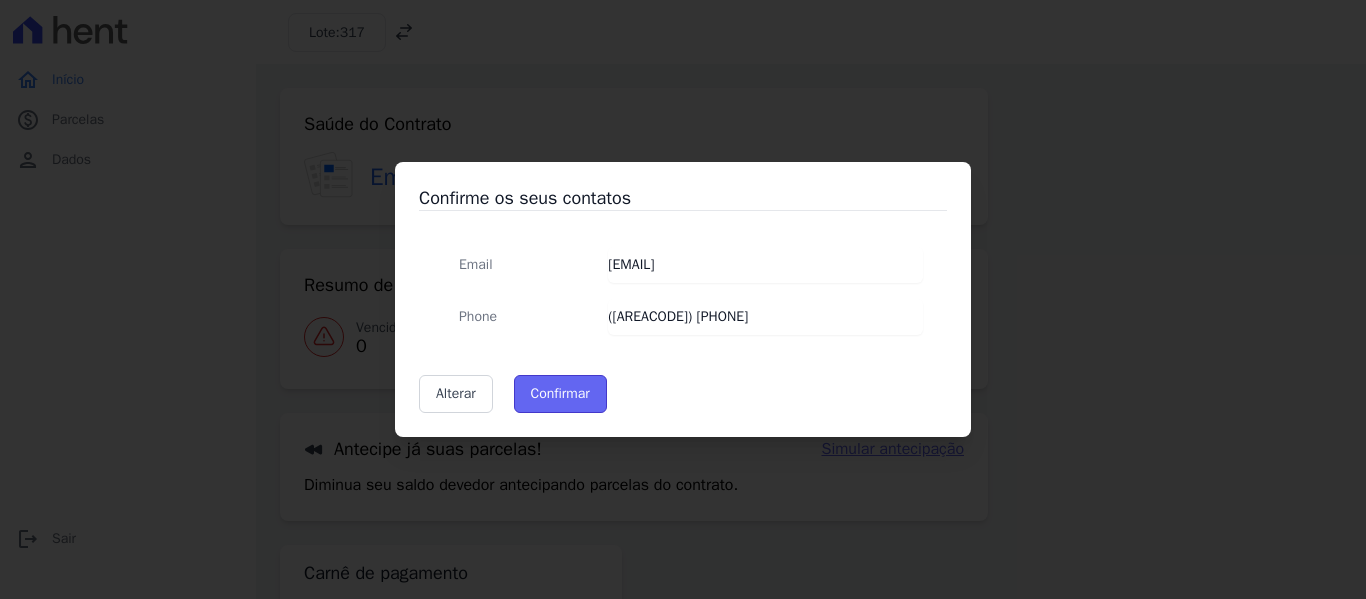 click on "Confirmar" at bounding box center [560, 394] 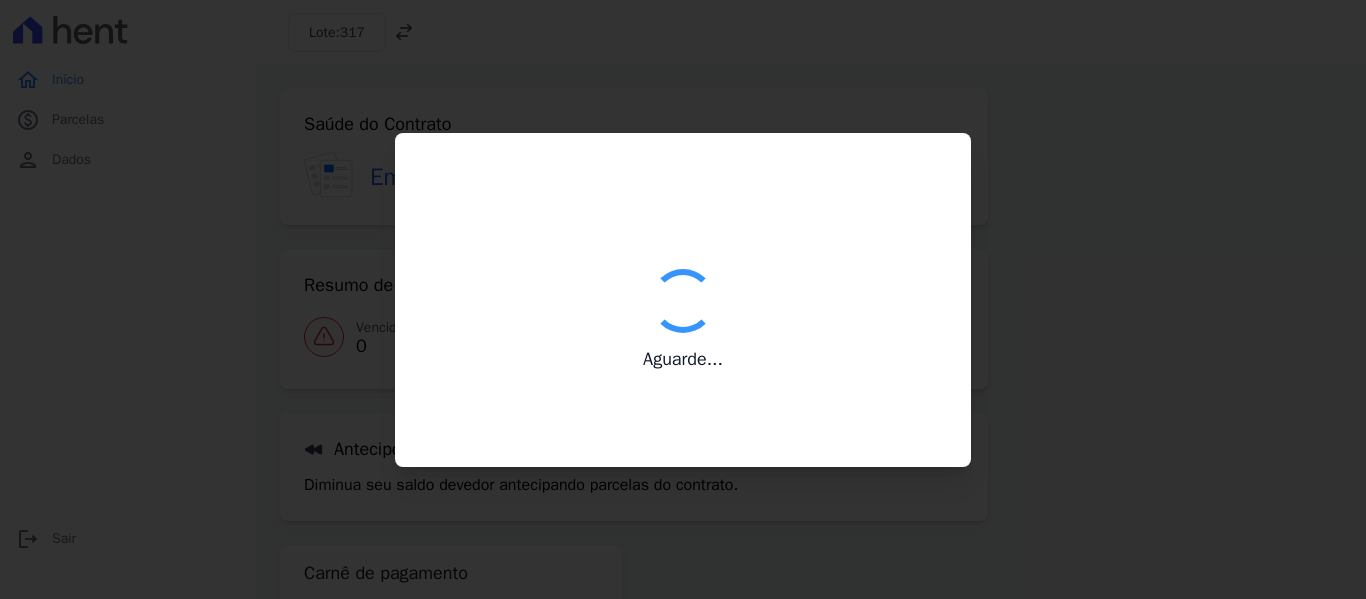 type on "Contatos confirmados com sucesso." 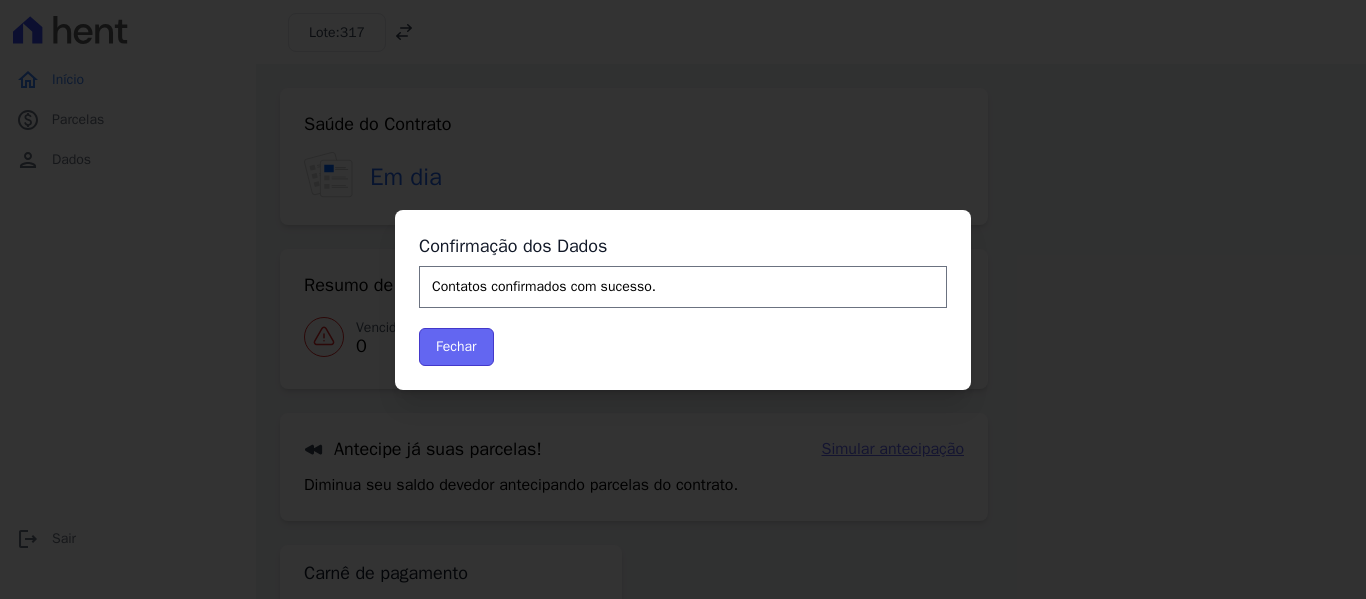 click on "Fechar" at bounding box center [456, 347] 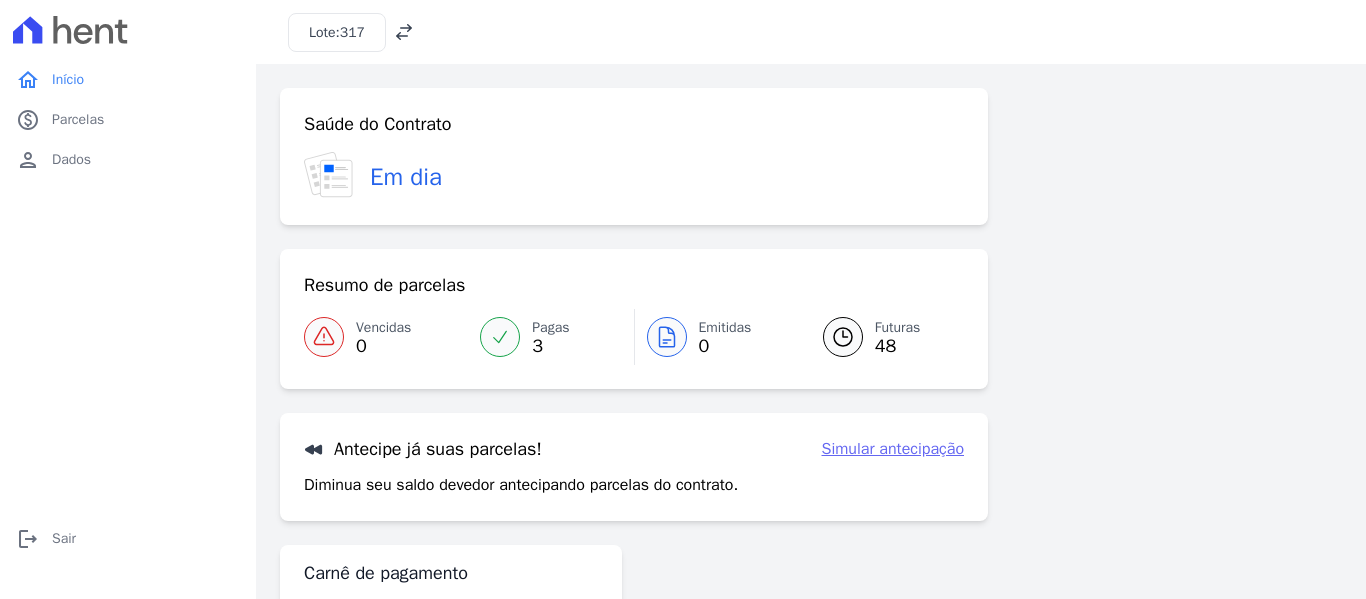 scroll, scrollTop: 0, scrollLeft: 0, axis: both 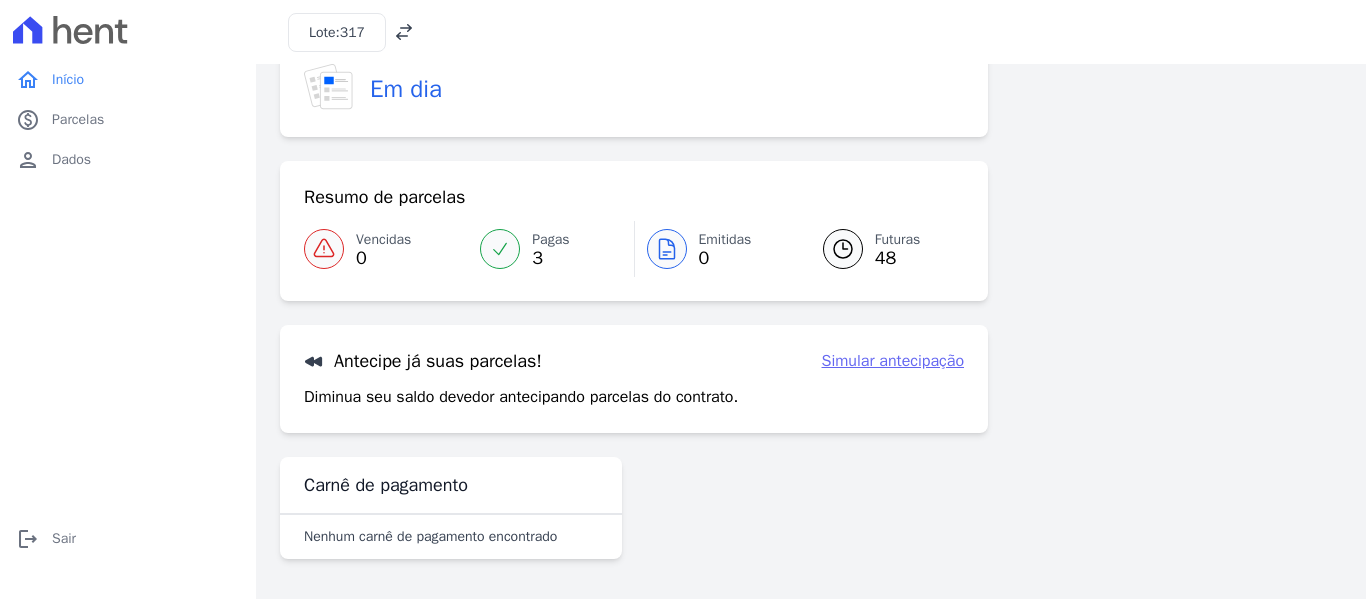 click on "Simular antecipação" at bounding box center [893, 361] 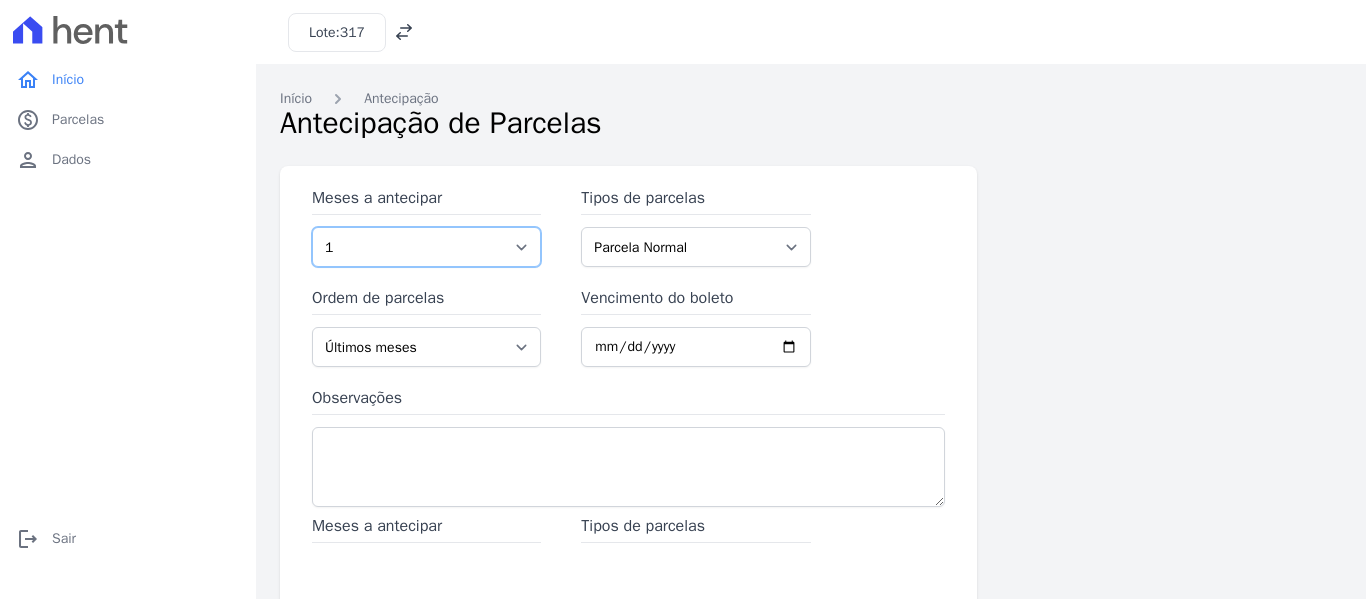click on "1
2
3
4
5
6
7
8
9
10
11
12
13
14
15
16
17
18
19
20
21
22
23
24
25
26
27
28
29
30
31
32
33
34
35
36
37
38
39
40
41
42
43
44
45
46
47" at bounding box center (426, 247) 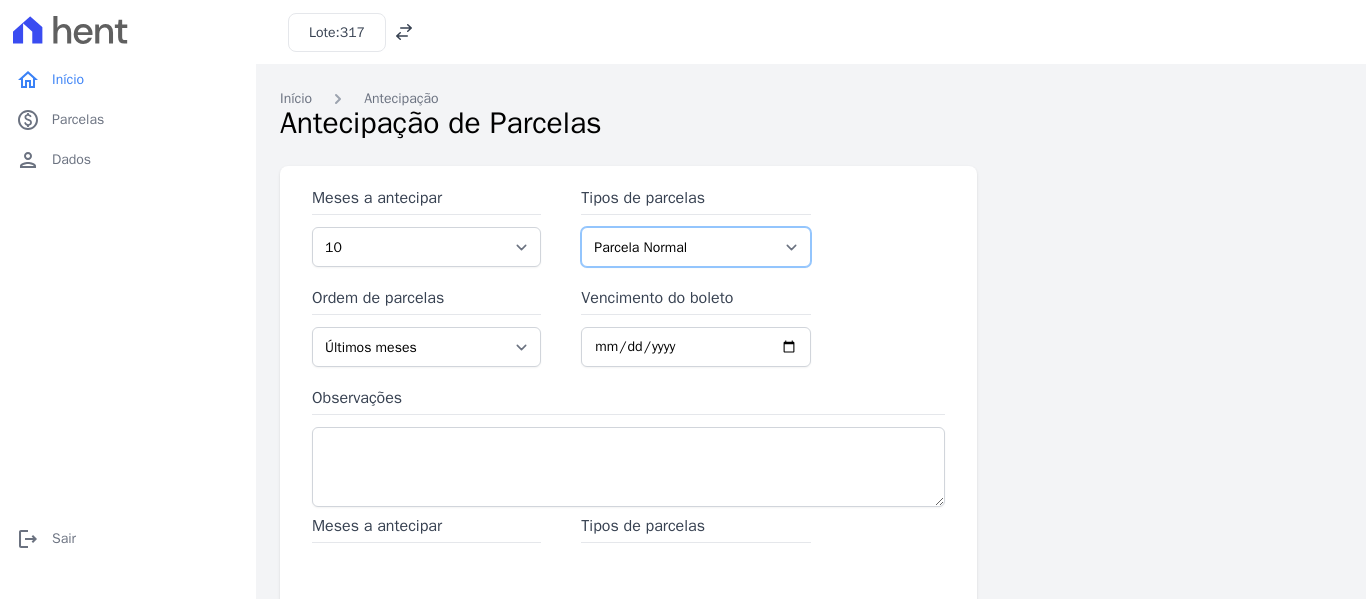 click on "Parcela Normal
Intercalada
Sinal" at bounding box center (695, 247) 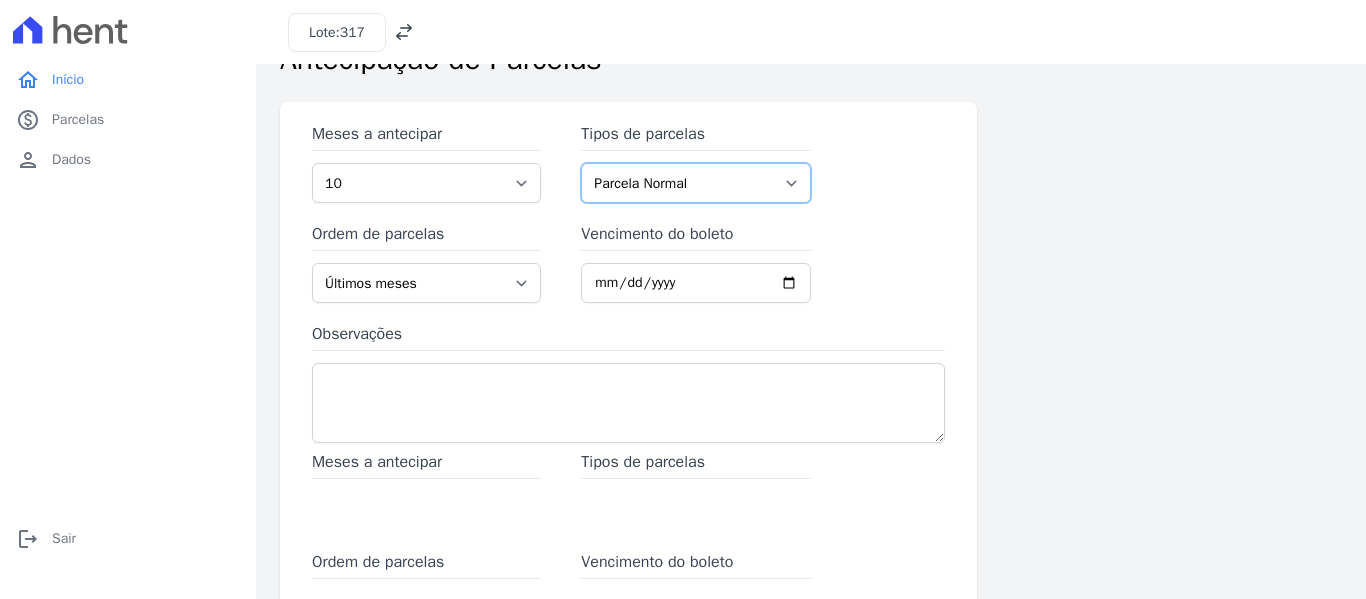 scroll, scrollTop: 0, scrollLeft: 0, axis: both 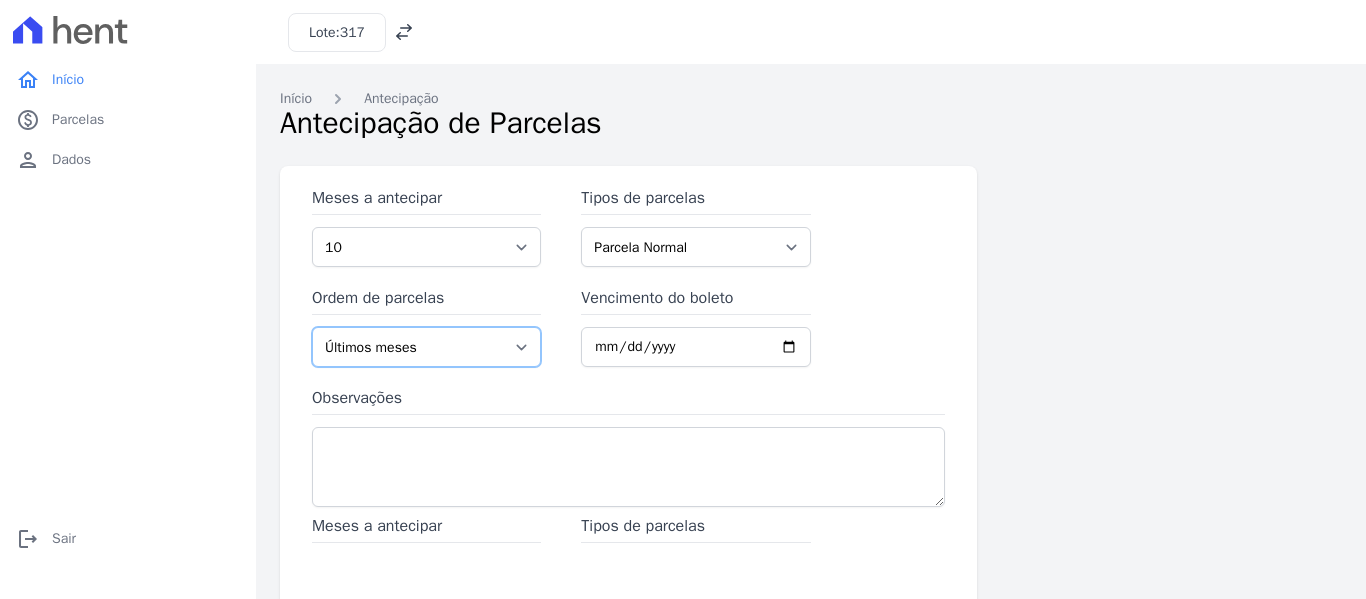 click on "Últimos meses
Primeiros meses" at bounding box center (426, 347) 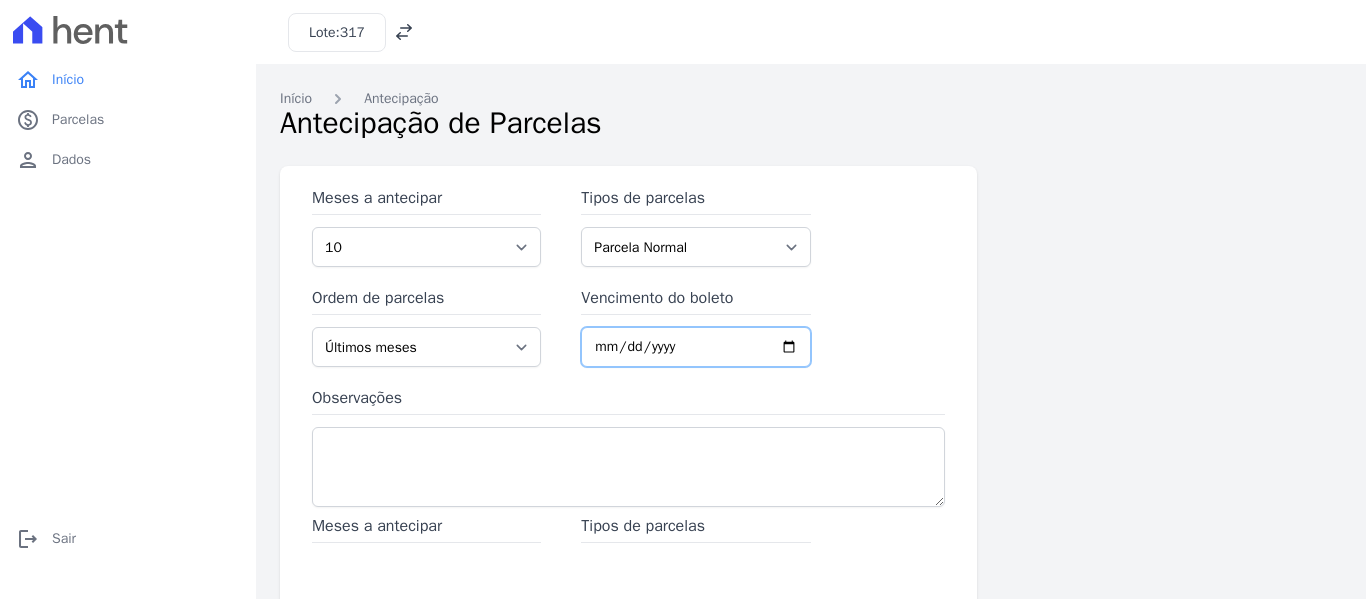 click on "Vencimento do boleto" at bounding box center (695, 347) 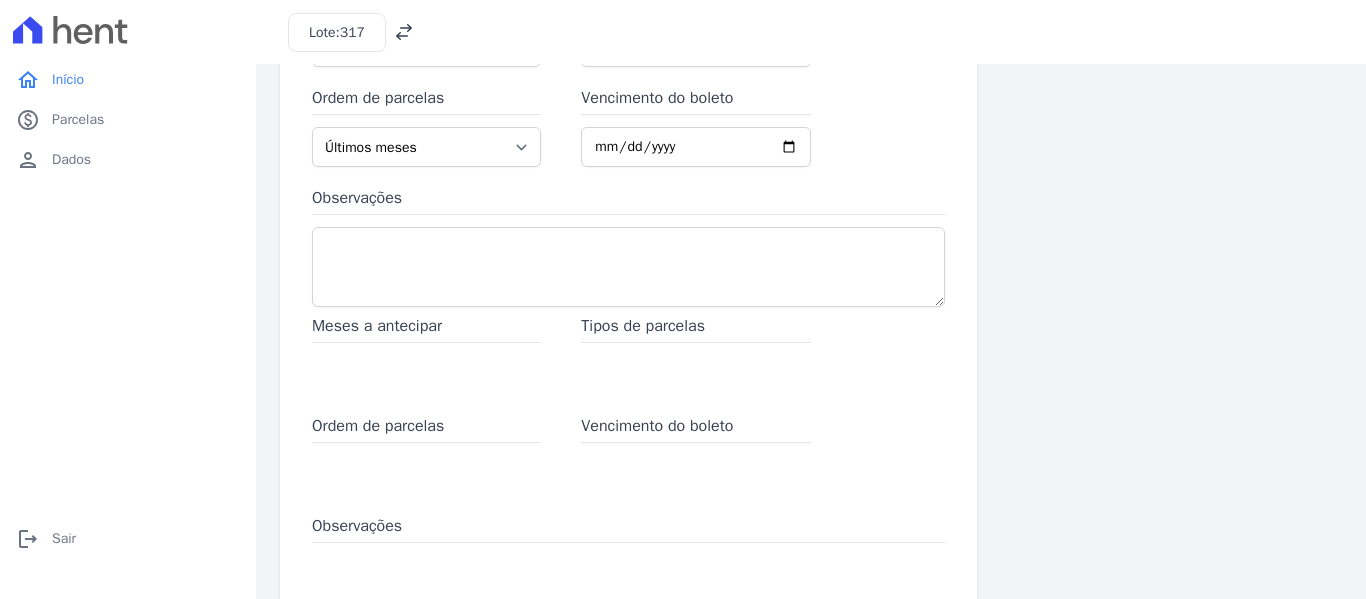 click on "Meses a antecipar" at bounding box center (426, 354) 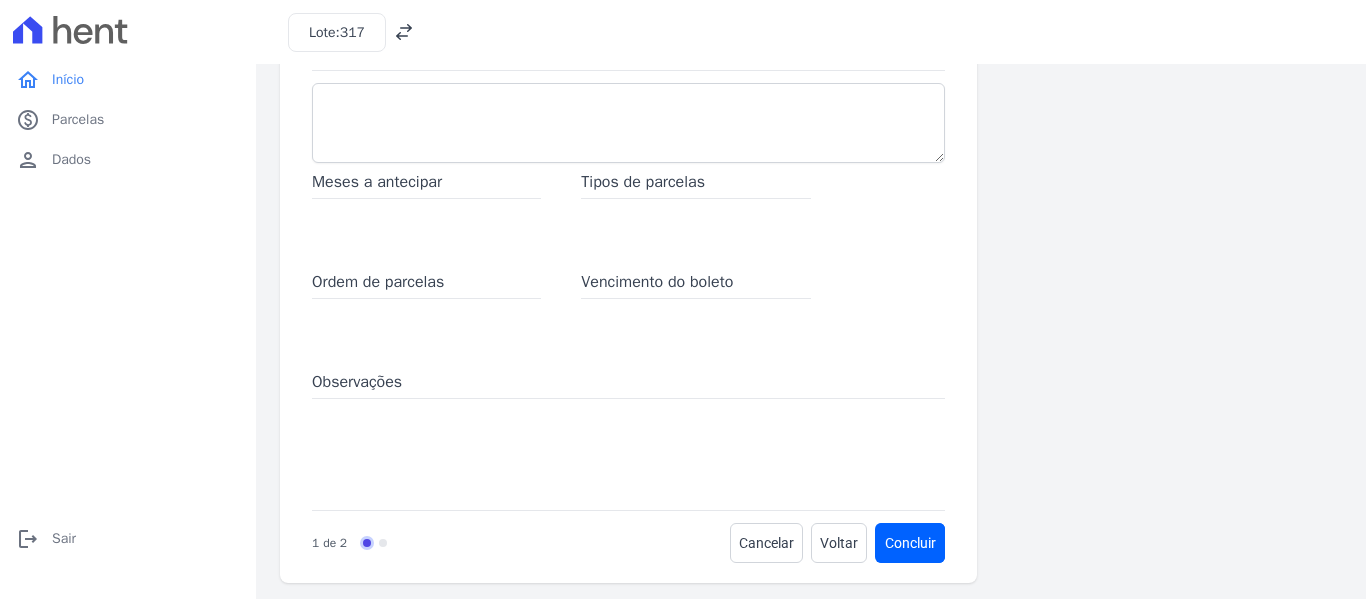 scroll, scrollTop: 352, scrollLeft: 0, axis: vertical 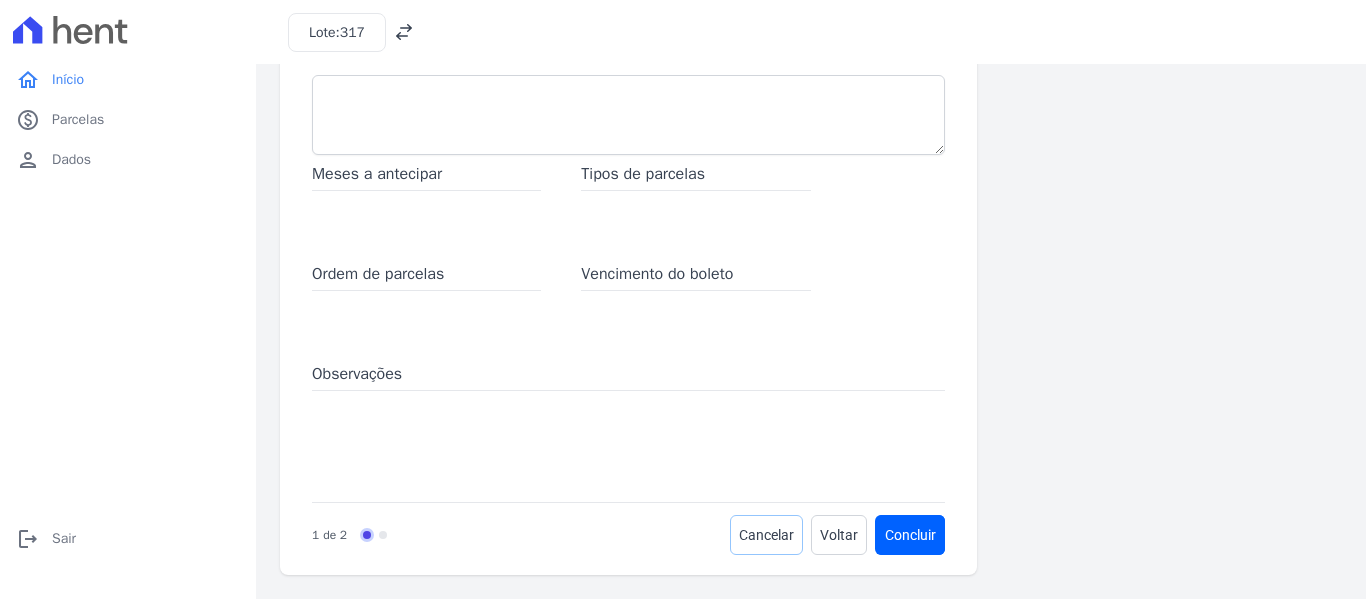 click on "Cancelar" at bounding box center (766, 535) 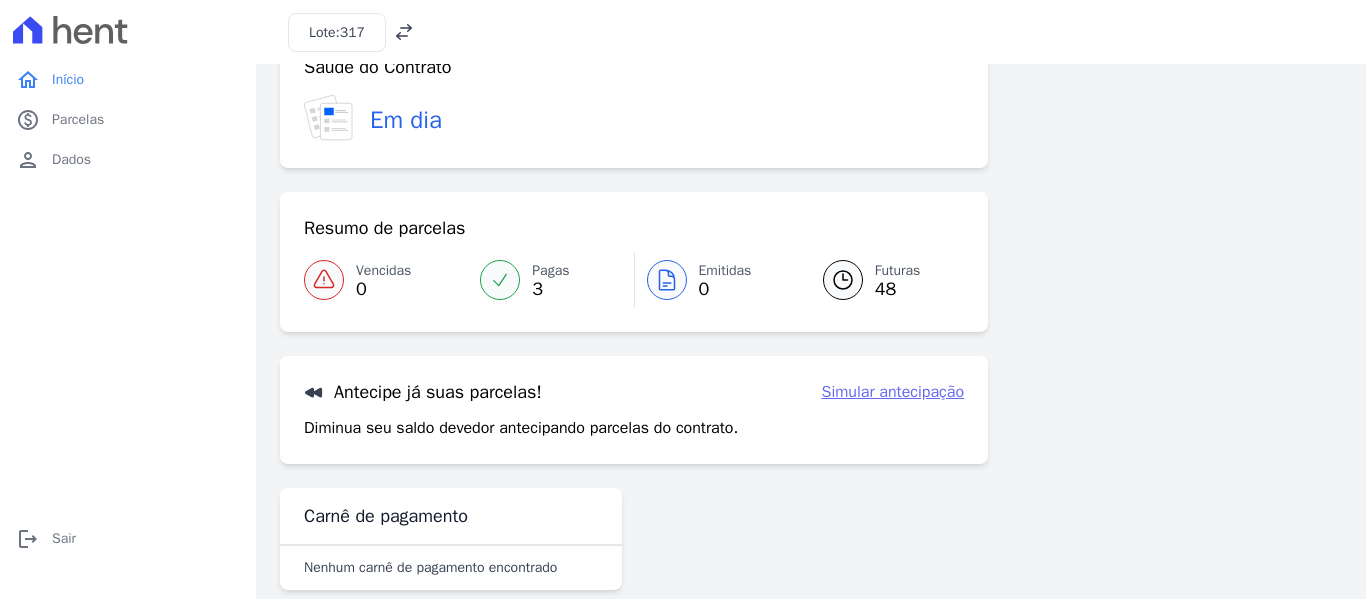 scroll, scrollTop: 88, scrollLeft: 0, axis: vertical 